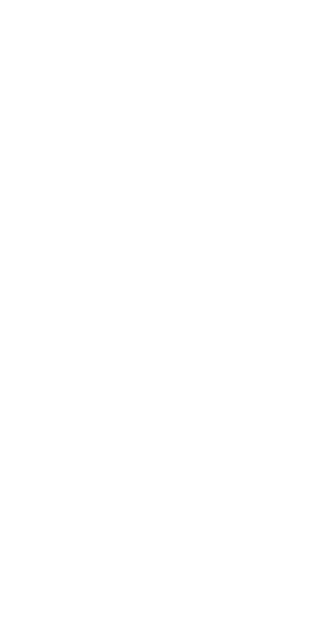 scroll, scrollTop: 0, scrollLeft: 0, axis: both 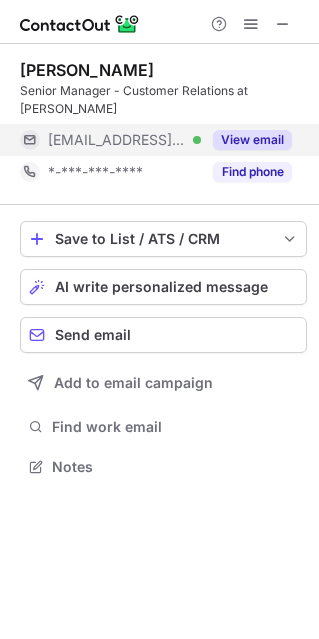 click on "View email" at bounding box center [252, 140] 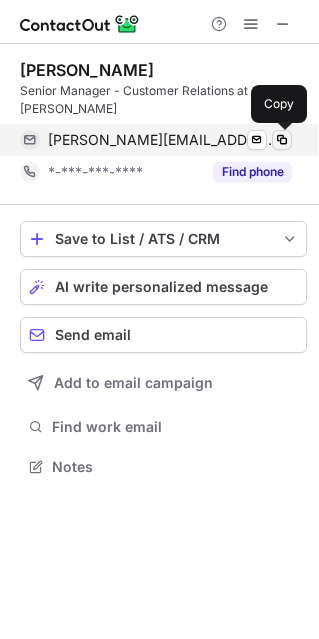click at bounding box center [282, 140] 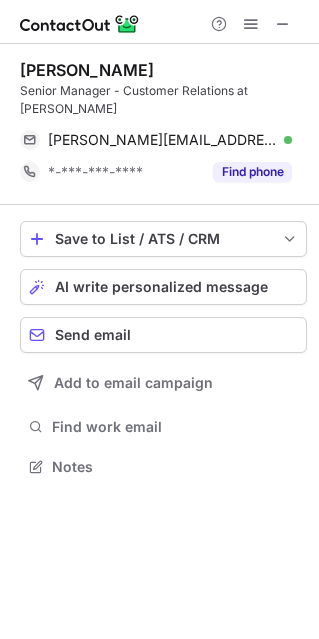 type 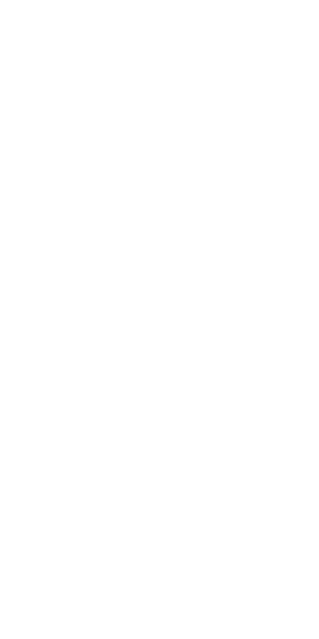 scroll, scrollTop: 0, scrollLeft: 0, axis: both 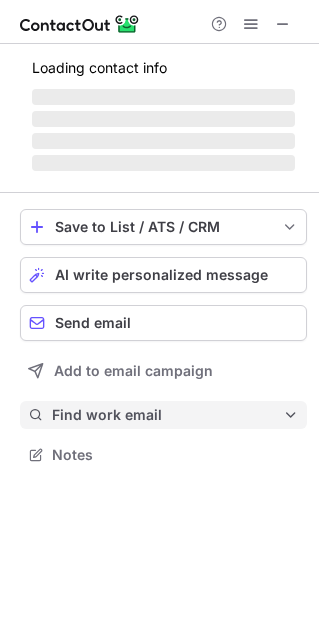 click on "Find work email" at bounding box center [167, 415] 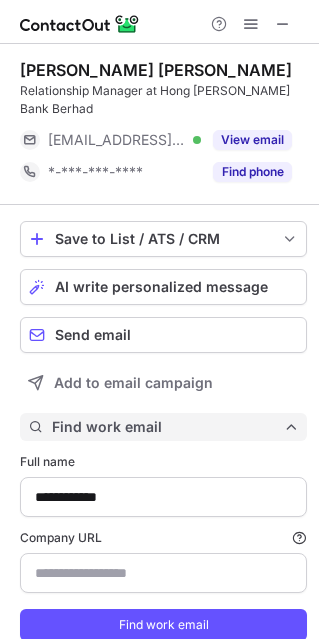 scroll, scrollTop: 10, scrollLeft: 10, axis: both 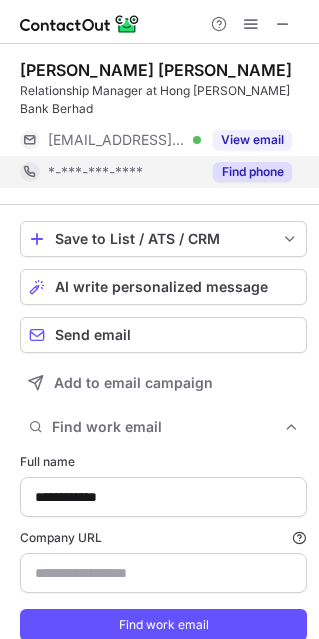type on "**********" 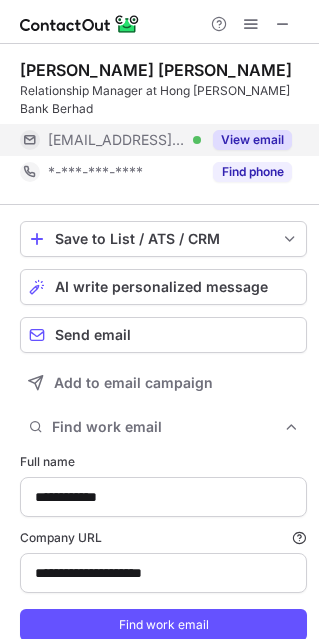 click on "View email" at bounding box center [252, 140] 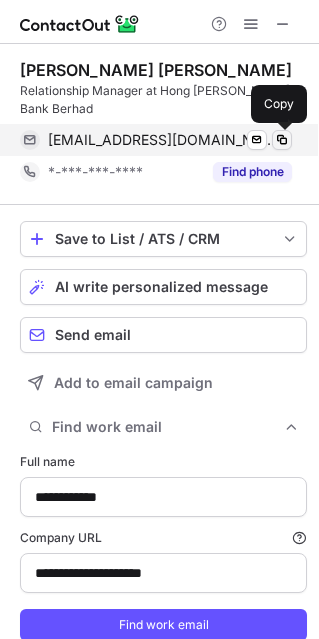 click at bounding box center [282, 140] 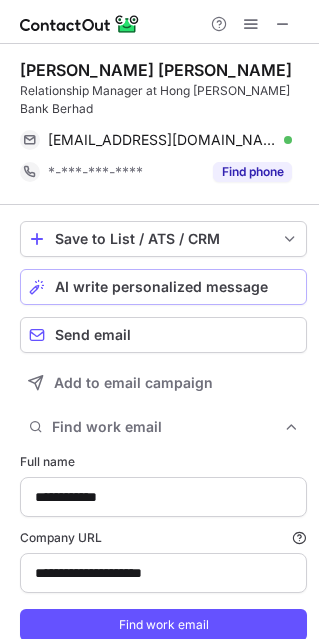 type 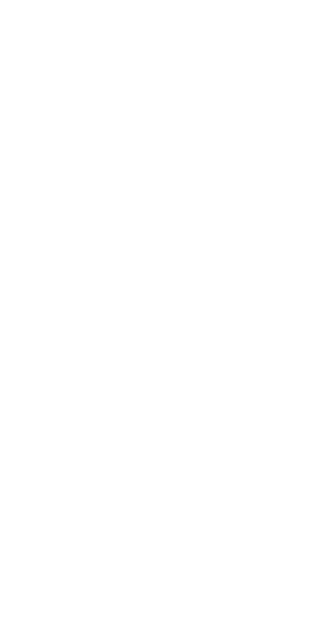 scroll, scrollTop: 0, scrollLeft: 0, axis: both 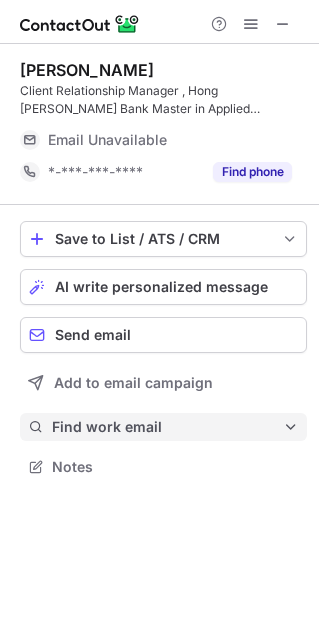 click on "Find work email" at bounding box center (163, 427) 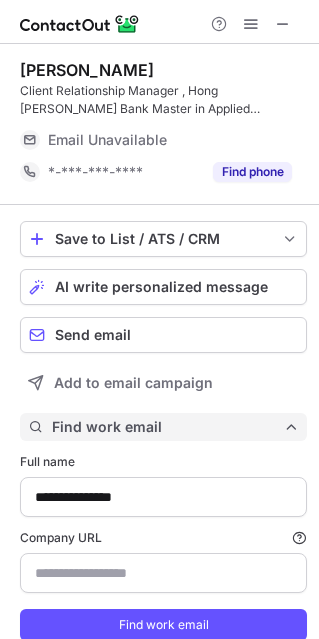 scroll, scrollTop: 10, scrollLeft: 10, axis: both 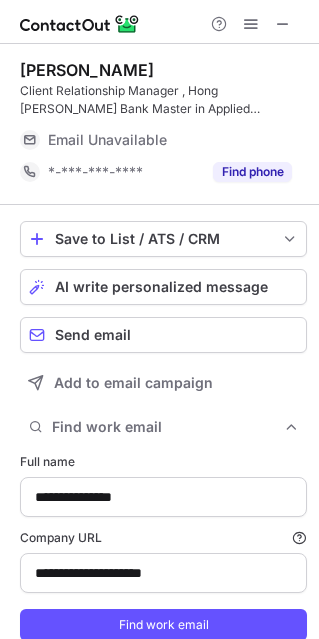 type on "**********" 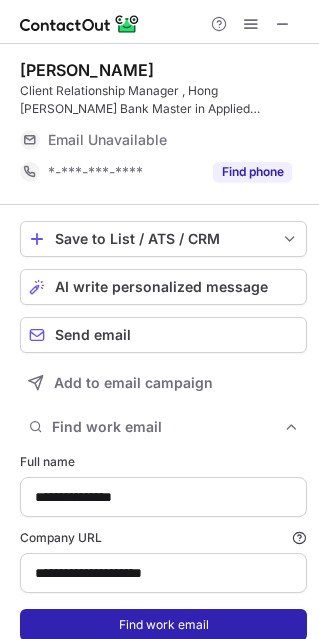 click on "Find work email" at bounding box center (163, 625) 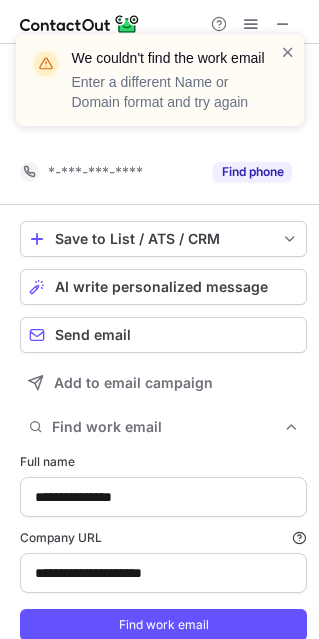 scroll, scrollTop: 632, scrollLeft: 305, axis: both 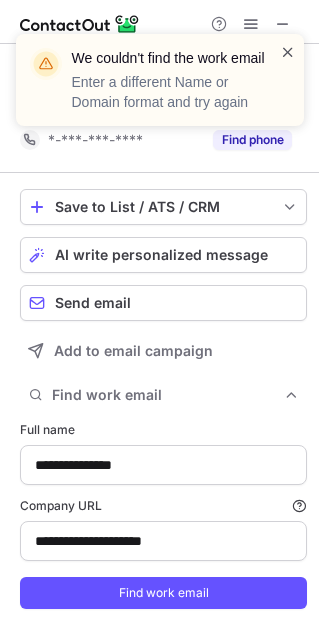 click at bounding box center [288, 52] 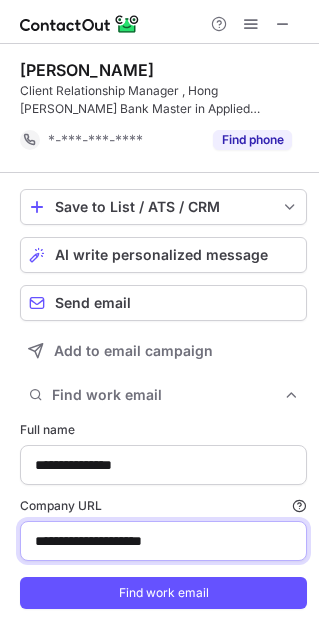 drag, startPoint x: 227, startPoint y: 542, endPoint x: -22, endPoint y: 530, distance: 249.28899 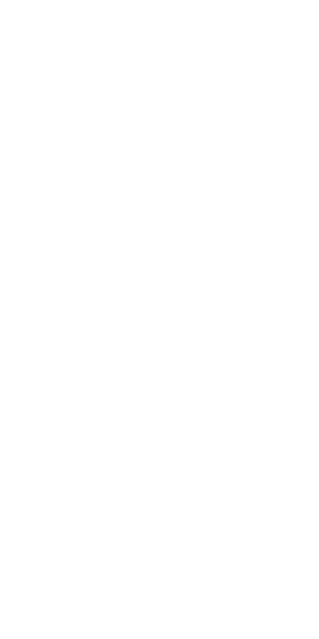 scroll, scrollTop: 0, scrollLeft: 0, axis: both 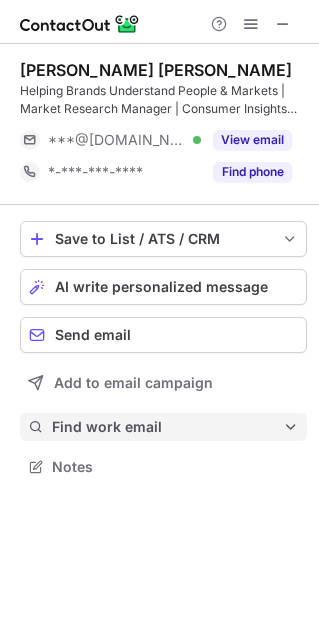 click on "Find work email" at bounding box center (167, 427) 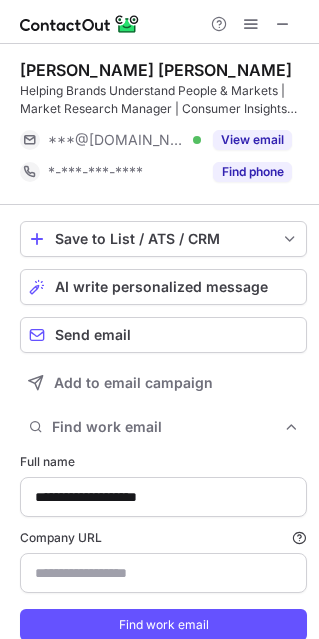 scroll, scrollTop: 10, scrollLeft: 10, axis: both 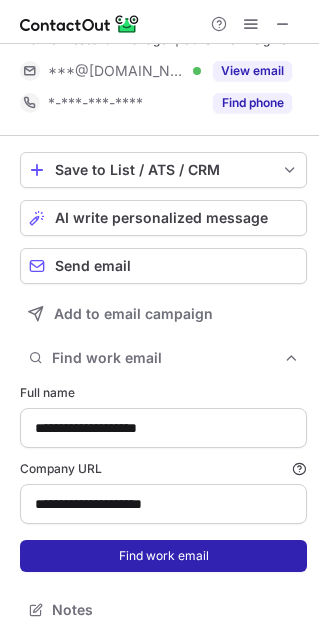 click on "Find work email" at bounding box center [163, 556] 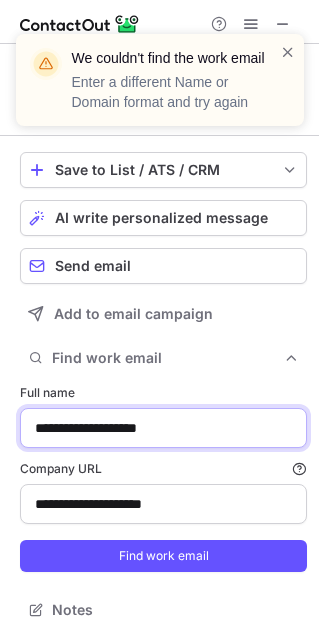 drag, startPoint x: 216, startPoint y: 423, endPoint x: -60, endPoint y: 424, distance: 276.0018 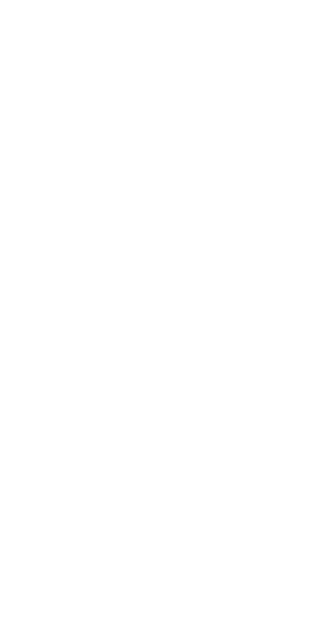 scroll, scrollTop: 0, scrollLeft: 0, axis: both 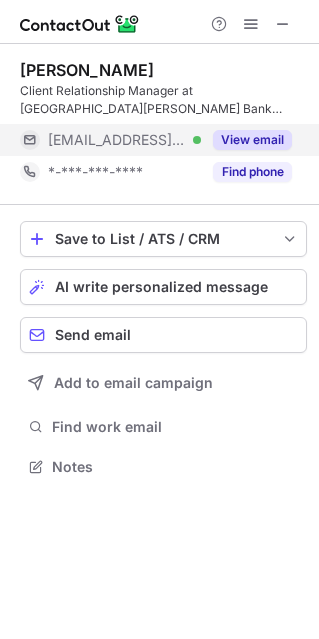 click on "View email" at bounding box center (252, 140) 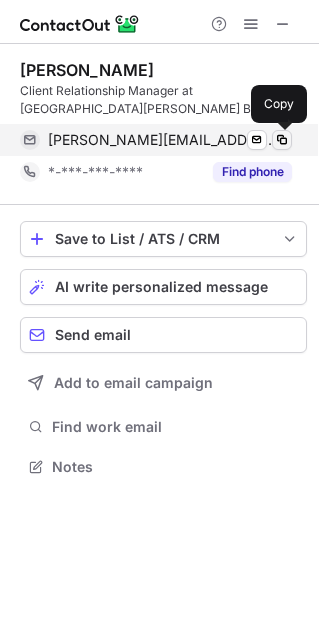 click at bounding box center [282, 140] 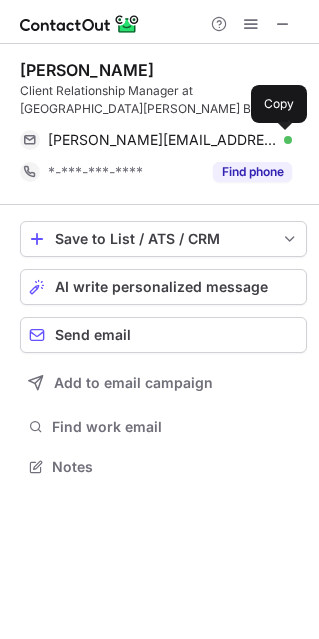 type 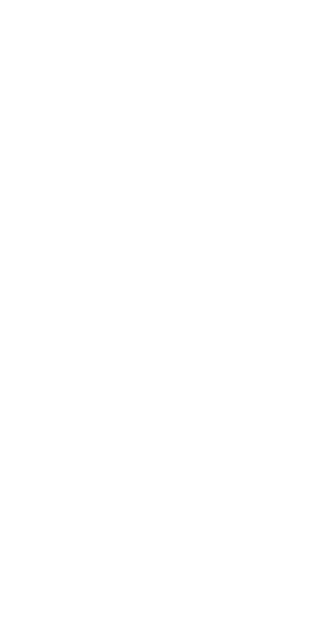 scroll, scrollTop: 0, scrollLeft: 0, axis: both 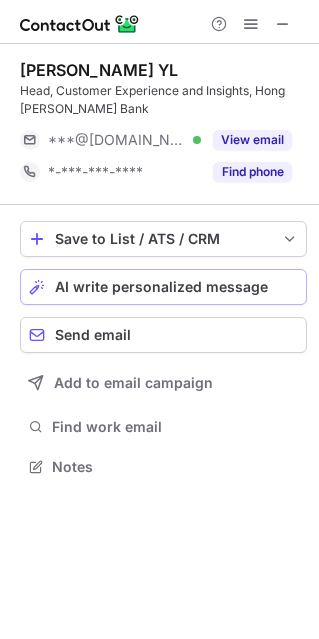 click on "Find work email" at bounding box center [163, 427] 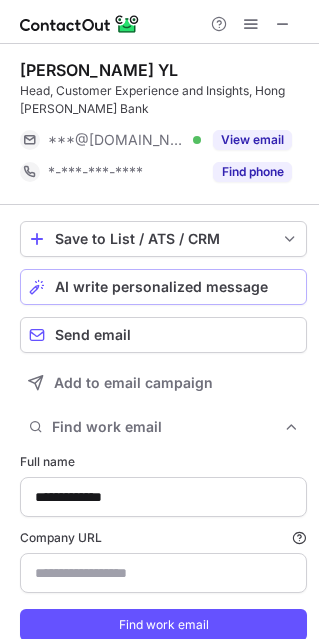 scroll, scrollTop: 10, scrollLeft: 10, axis: both 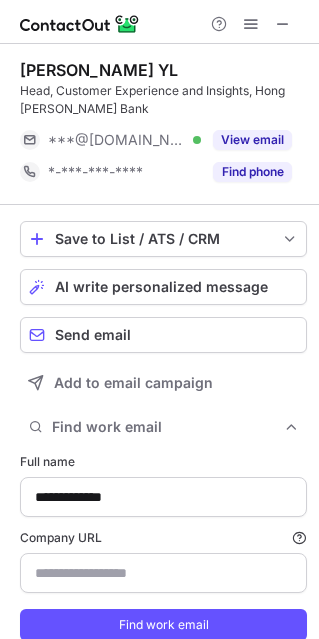 type on "**********" 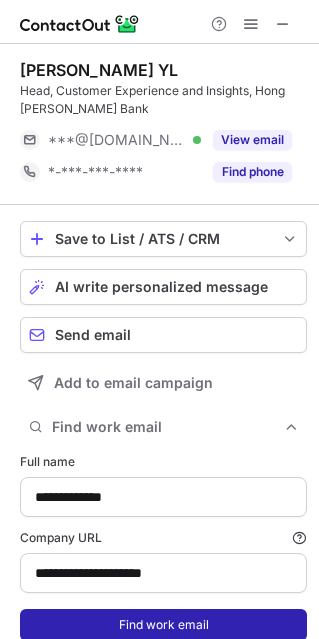 click on "Find work email" at bounding box center [163, 625] 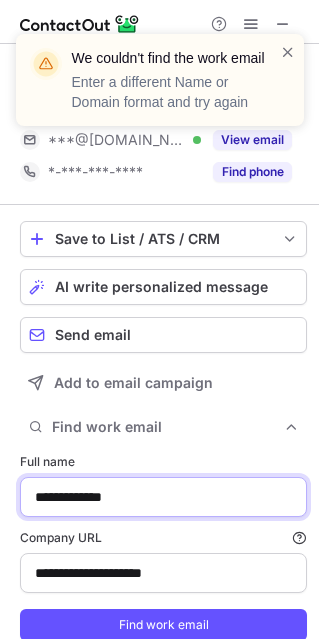 drag, startPoint x: 52, startPoint y: 497, endPoint x: 110, endPoint y: 498, distance: 58.00862 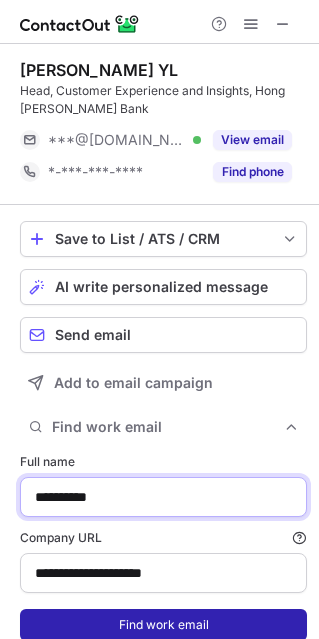 type on "**********" 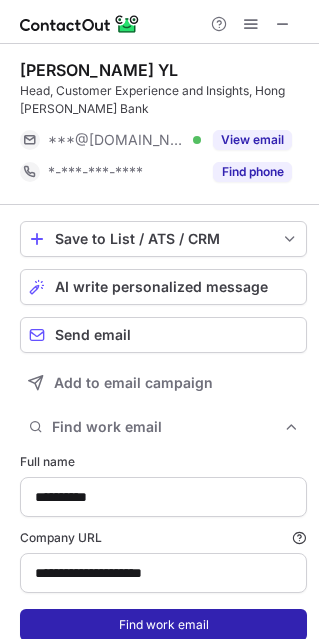click on "Find work email" at bounding box center [163, 625] 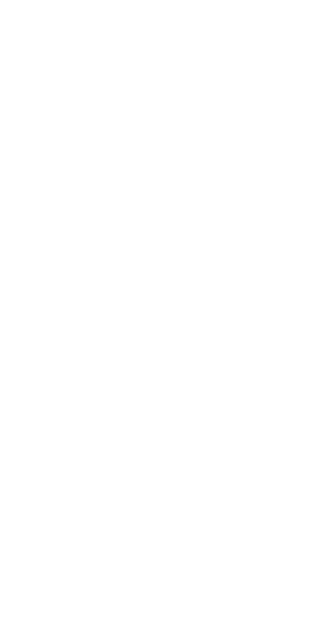 scroll, scrollTop: 0, scrollLeft: 0, axis: both 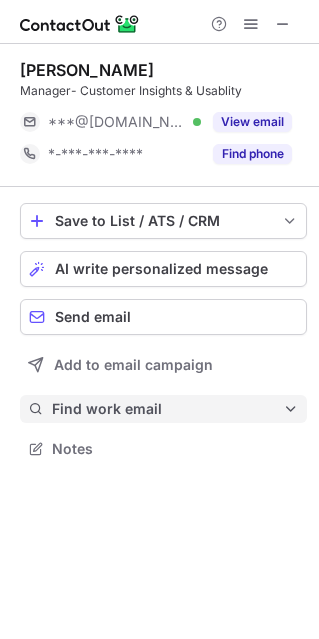 click on "Find work email" at bounding box center [167, 409] 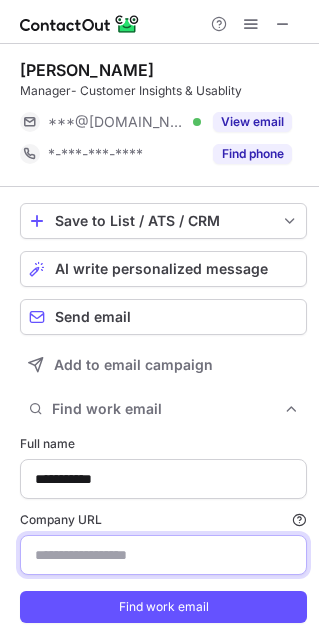 click on "Company URL Finding work email will consume 1 credit if a match is found." at bounding box center [163, 555] 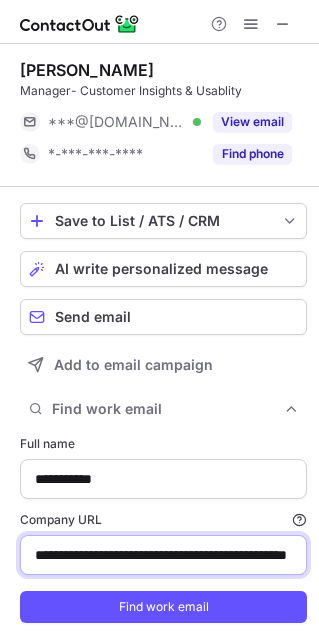 scroll, scrollTop: 0, scrollLeft: 108, axis: horizontal 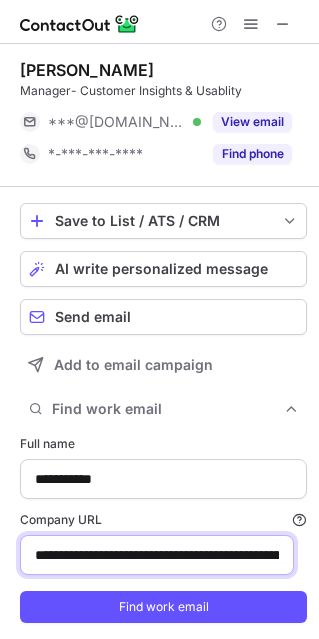 drag, startPoint x: 285, startPoint y: 554, endPoint x: -330, endPoint y: 544, distance: 615.0813 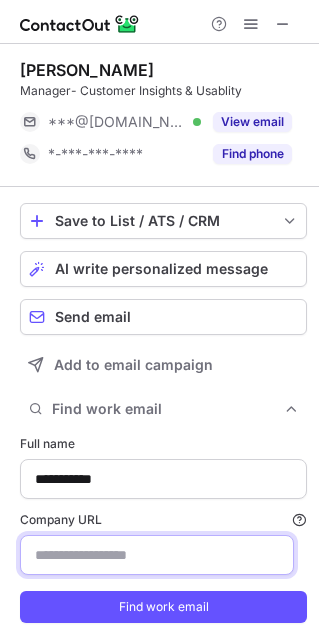 paste on "**********" 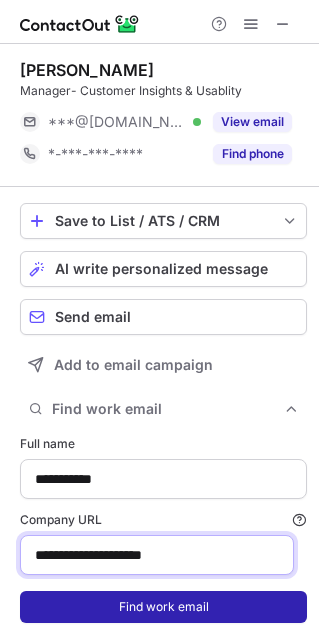 type on "**********" 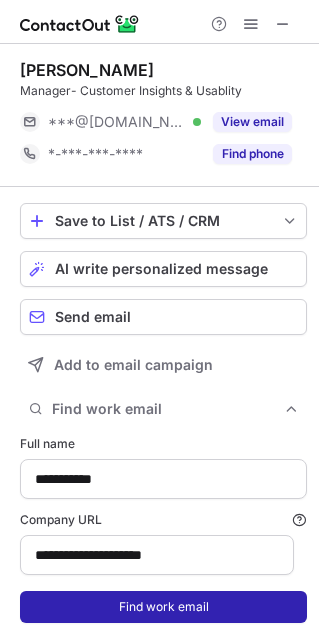 click on "Find work email" at bounding box center [163, 607] 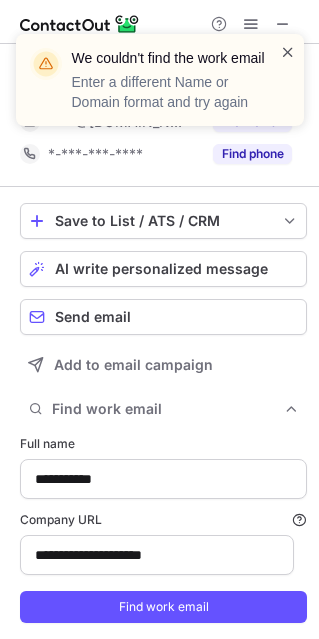 click at bounding box center [288, 52] 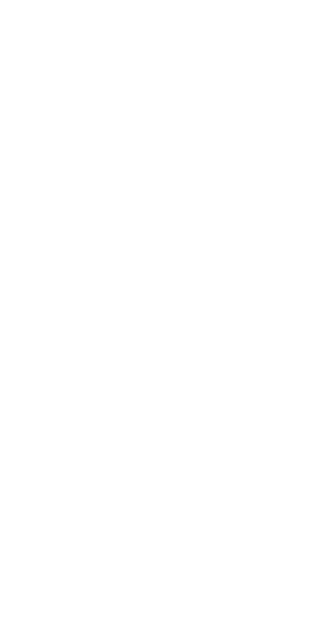 scroll, scrollTop: 0, scrollLeft: 0, axis: both 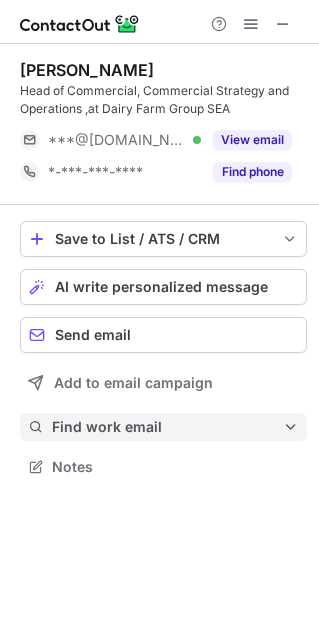 click on "Find work email" at bounding box center (167, 427) 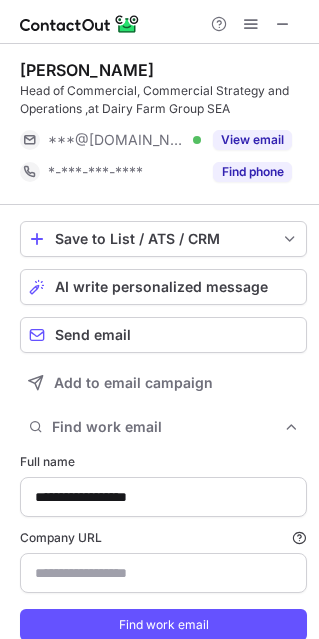 type on "**********" 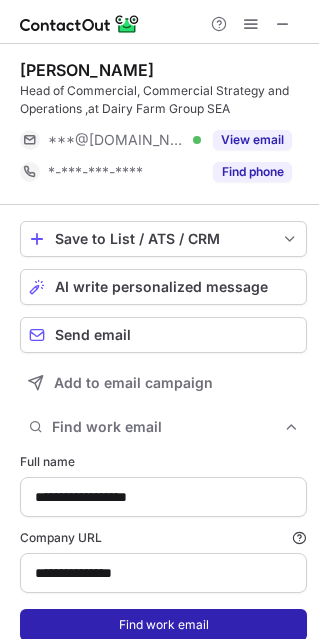 click on "Find work email" at bounding box center [163, 625] 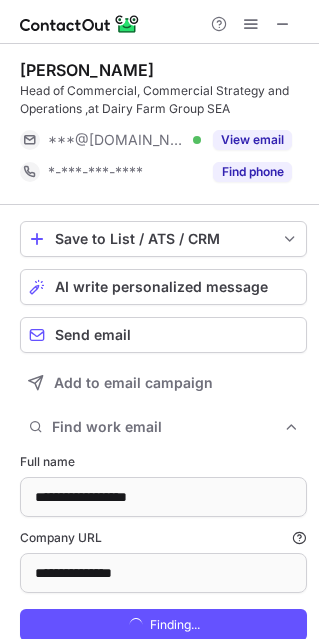 scroll, scrollTop: 10, scrollLeft: 10, axis: both 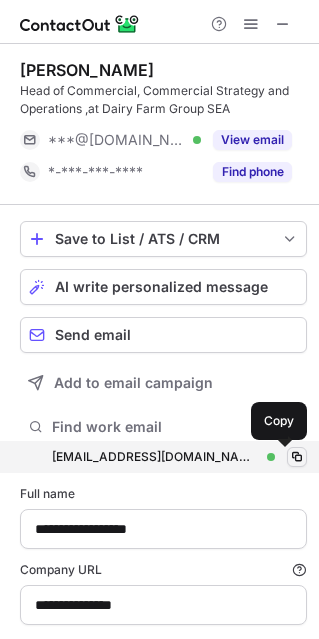 click at bounding box center [297, 457] 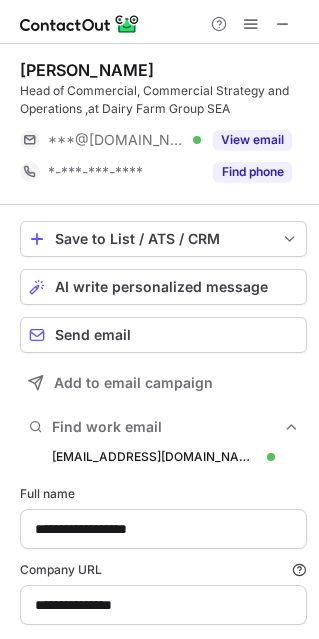 type 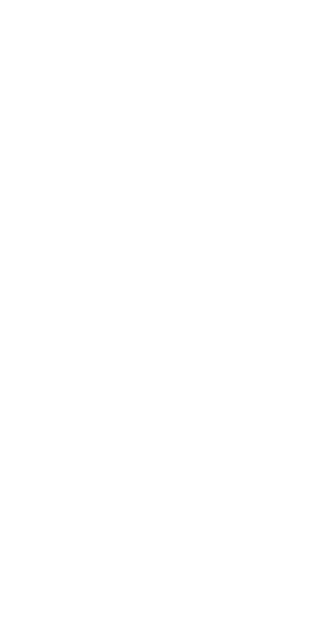 scroll, scrollTop: 0, scrollLeft: 0, axis: both 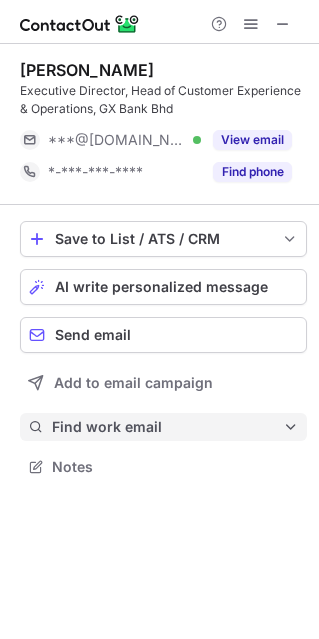 click on "Find work email" at bounding box center [167, 427] 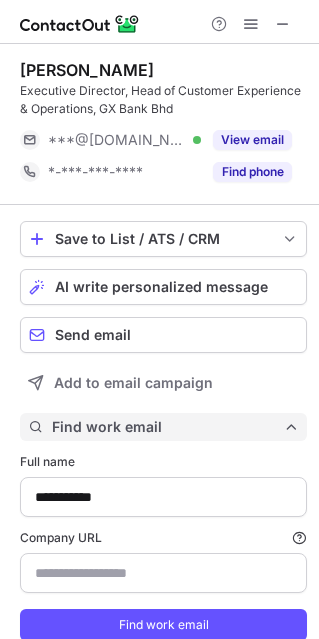 scroll, scrollTop: 10, scrollLeft: 10, axis: both 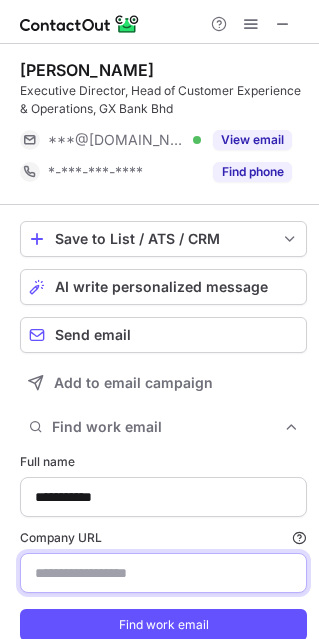 click on "Company URL Finding work email will consume 1 credit if a match is found." at bounding box center [163, 573] 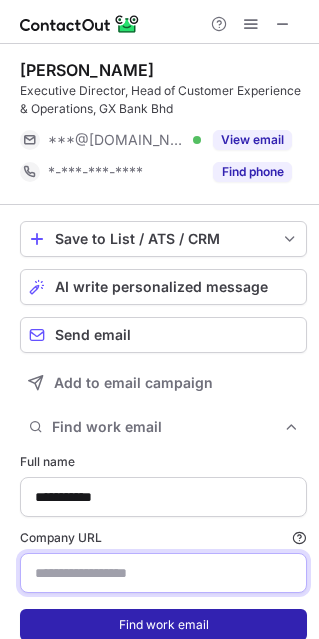 paste on "*********" 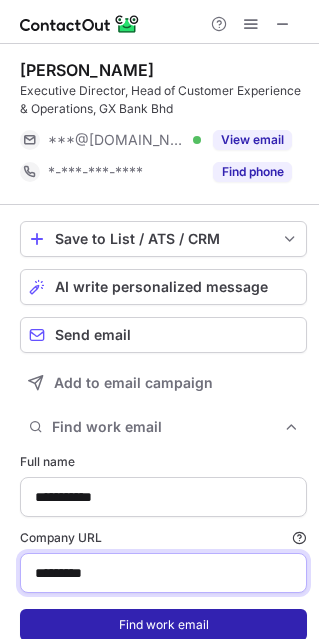 type on "*********" 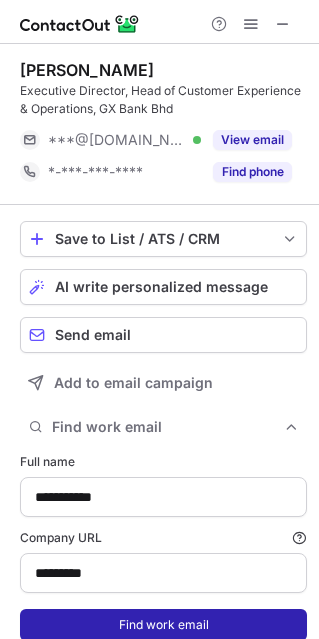 click on "Find work email" at bounding box center (163, 625) 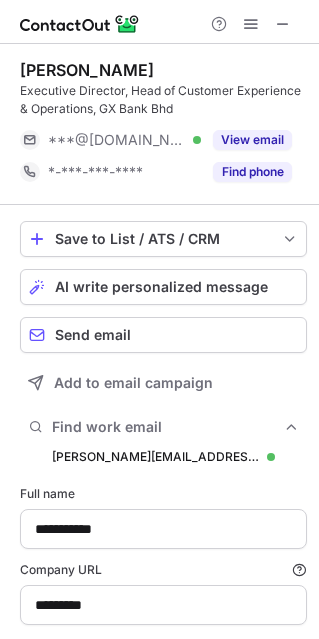 scroll, scrollTop: 10, scrollLeft: 10, axis: both 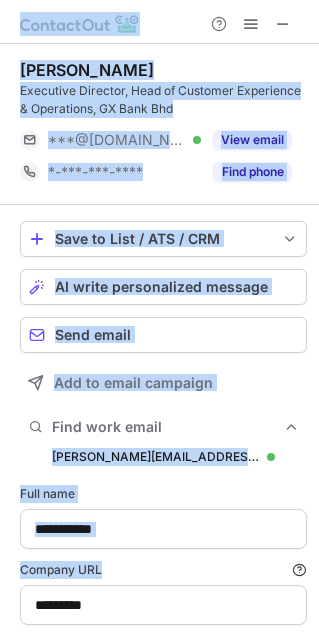 drag, startPoint x: 121, startPoint y: 576, endPoint x: -50, endPoint y: 557, distance: 172.05232 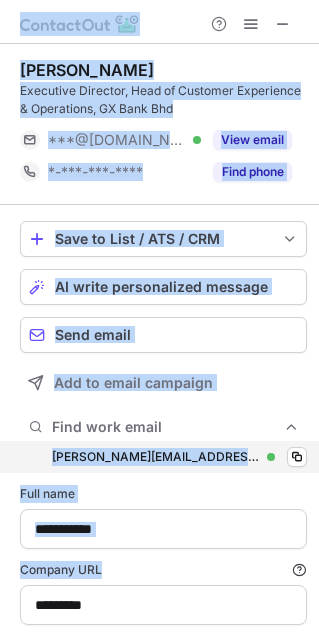 click on "sylvia.liao@gxbank.my sylvia.liao@gxbank.my Verified Copy" at bounding box center (163, 457) 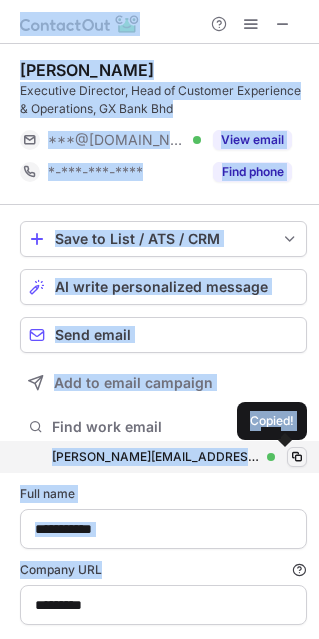click at bounding box center (297, 457) 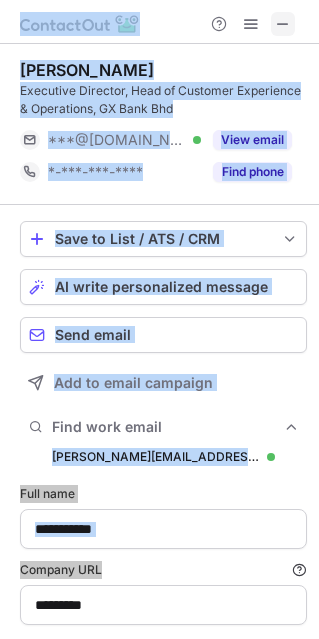click at bounding box center [283, 24] 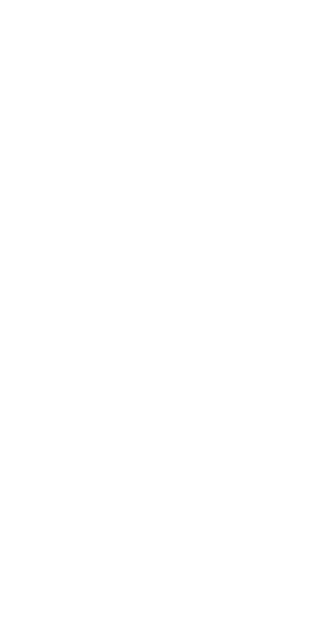 scroll, scrollTop: 0, scrollLeft: 0, axis: both 